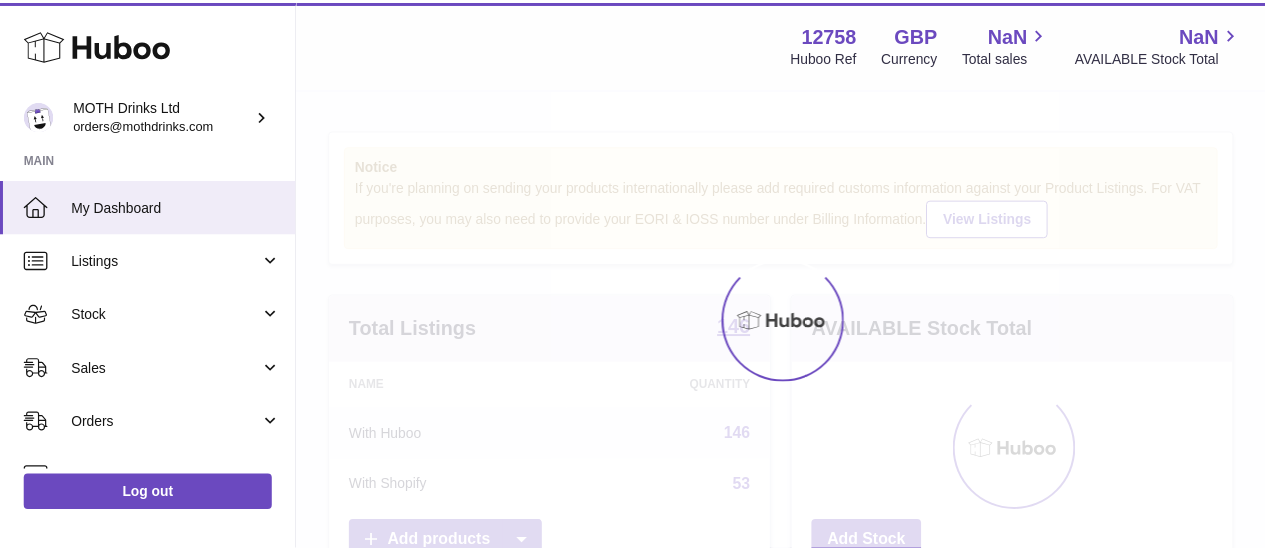 scroll, scrollTop: 0, scrollLeft: 0, axis: both 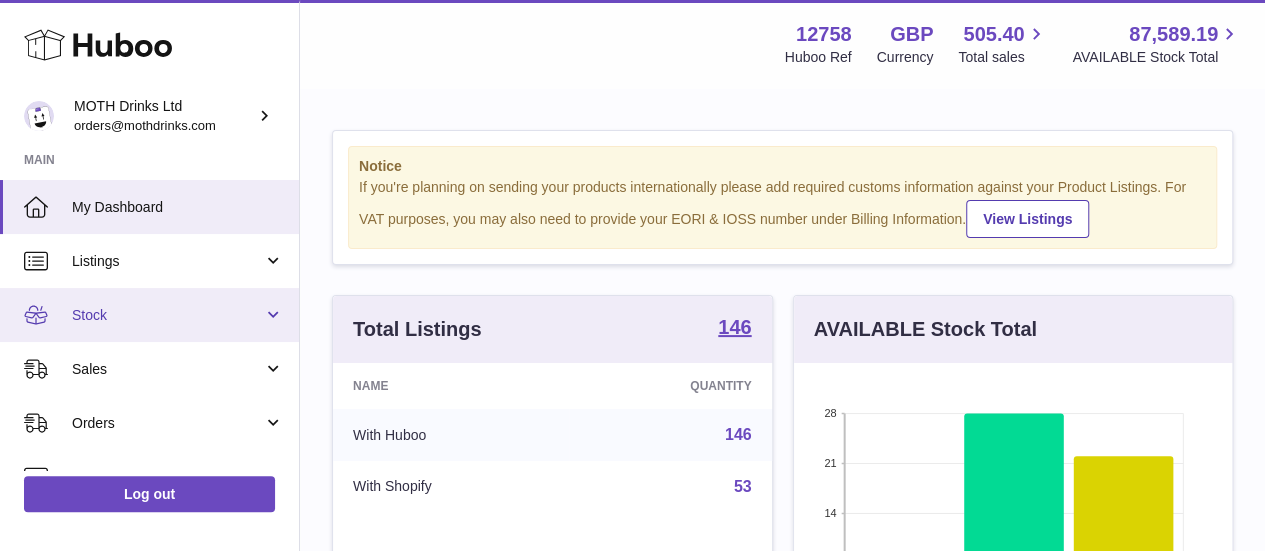 click on "Stock" at bounding box center (167, 315) 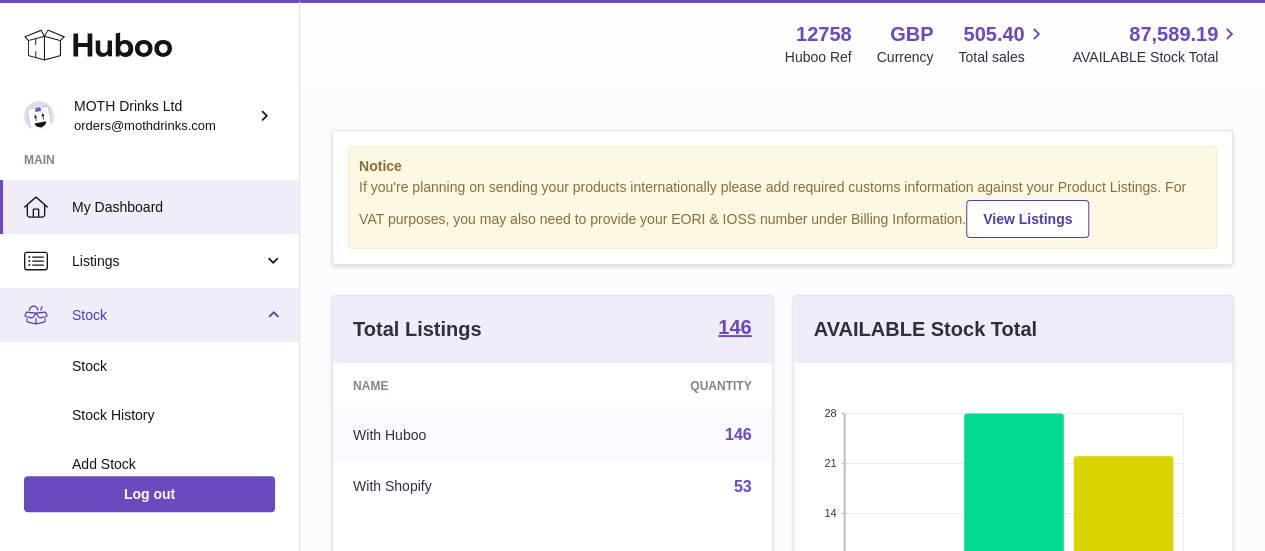 click on "Stock" at bounding box center (167, 315) 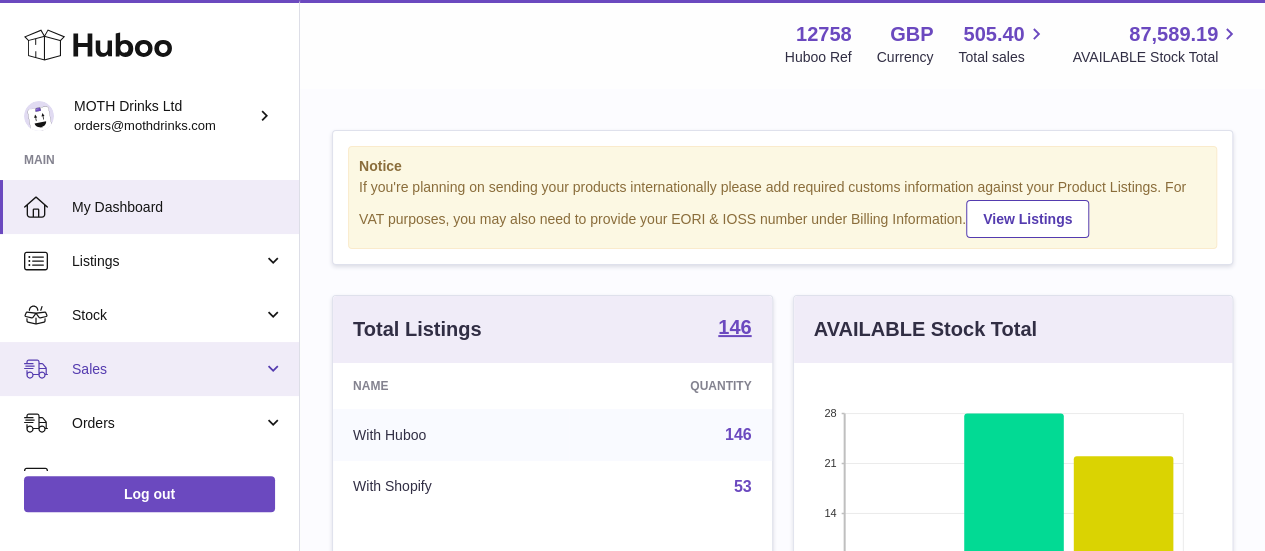 click on "Sales" at bounding box center (149, 369) 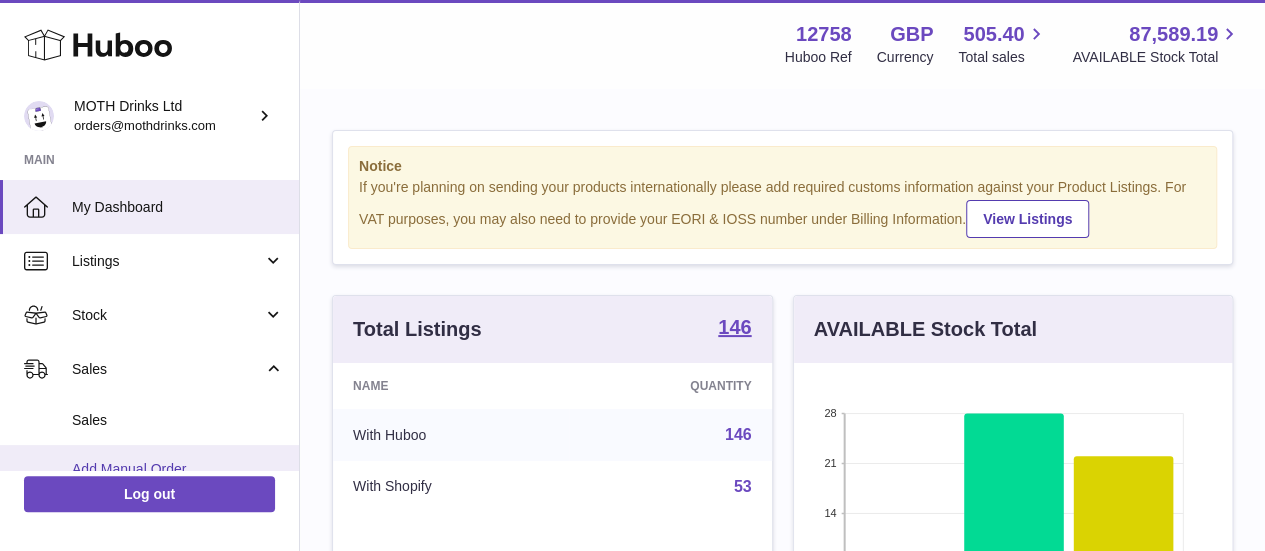 click on "Add Manual Order" at bounding box center [149, 469] 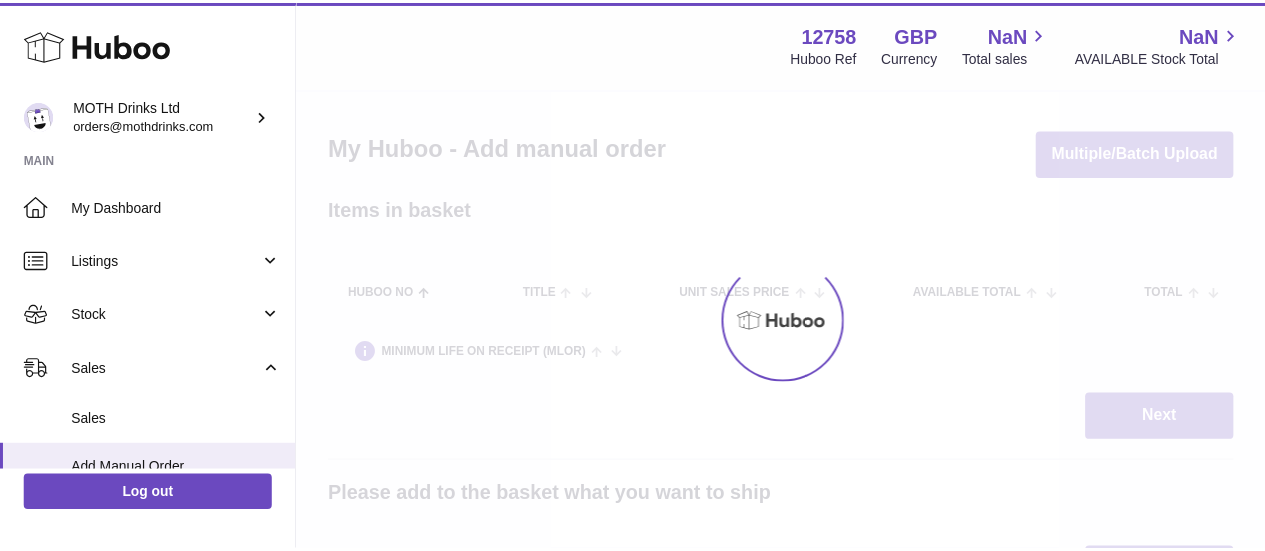 scroll, scrollTop: 0, scrollLeft: 0, axis: both 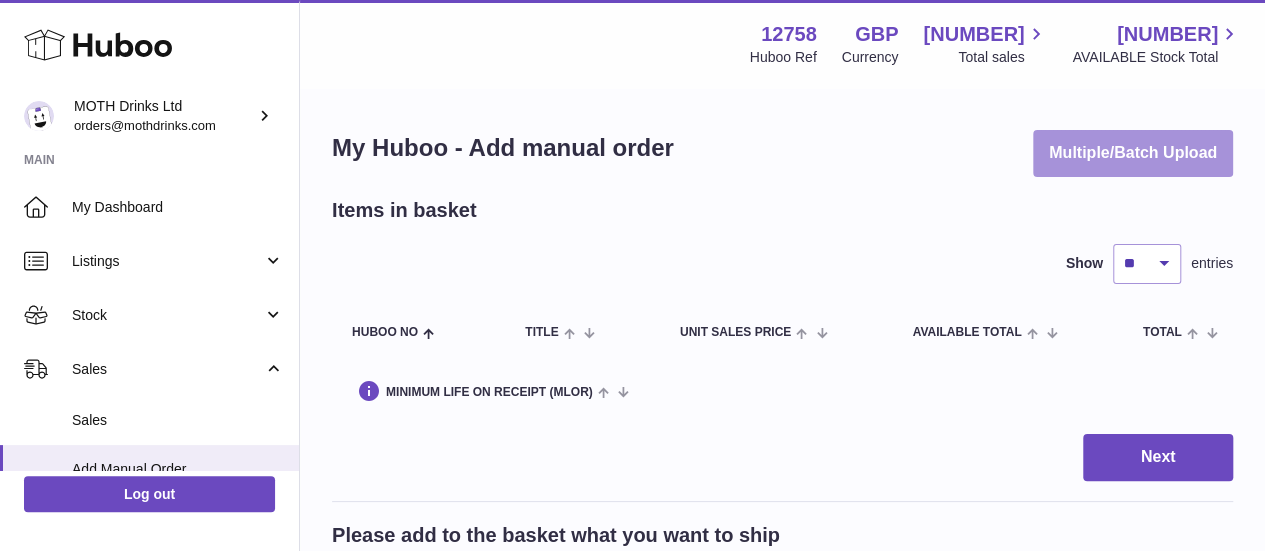 click on "Multiple/Batch Upload" at bounding box center (1133, 153) 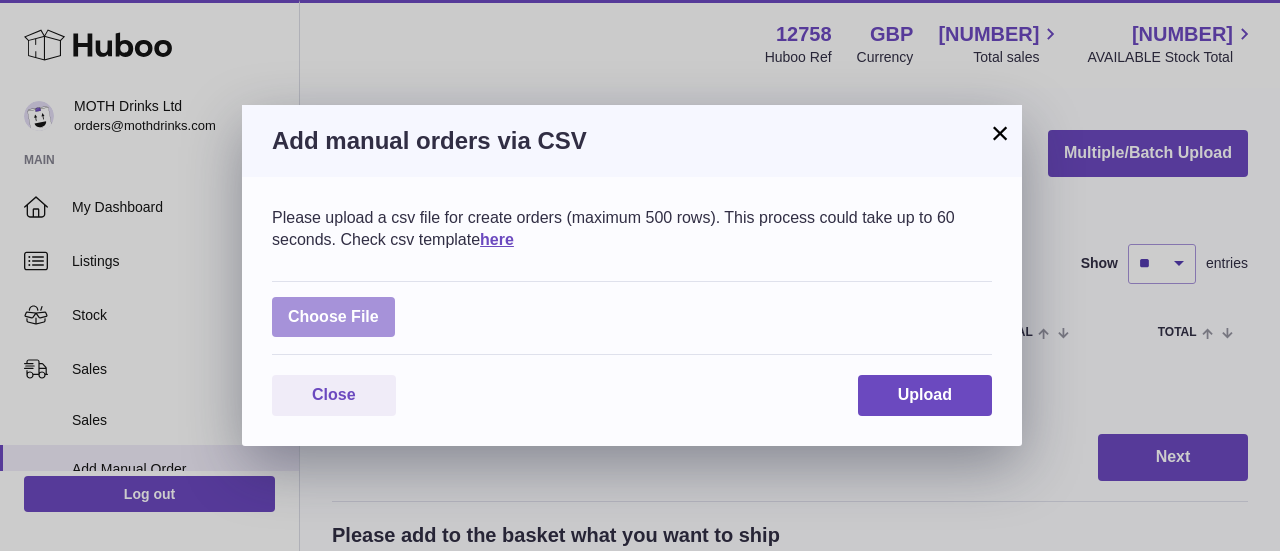 click at bounding box center (333, 317) 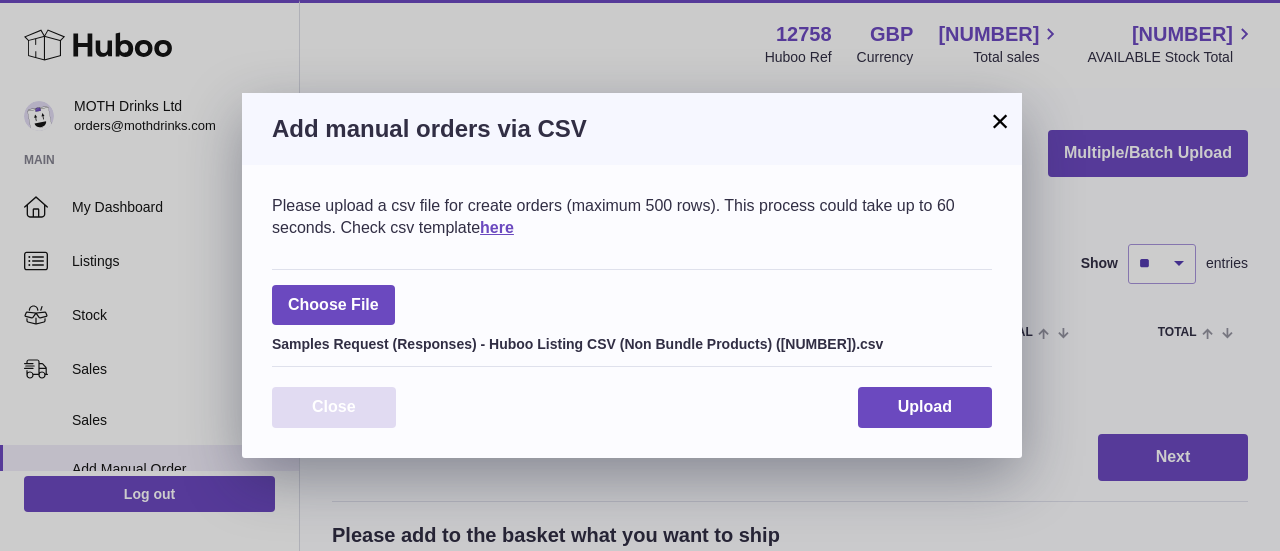 click on "Close" at bounding box center [334, 407] 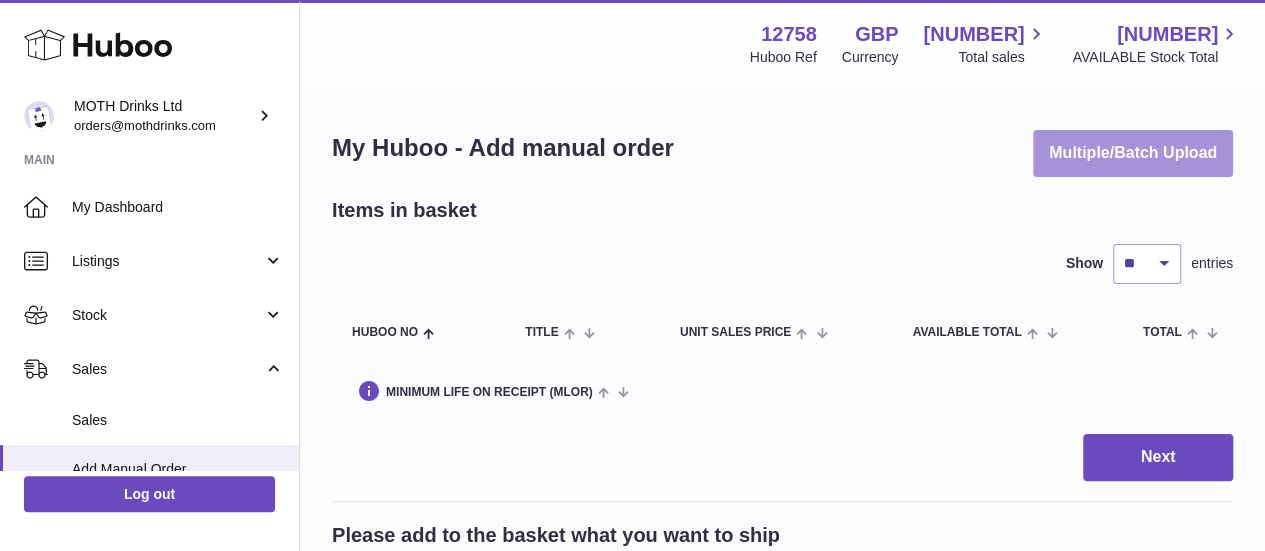 click on "Multiple/Batch Upload" at bounding box center [1133, 153] 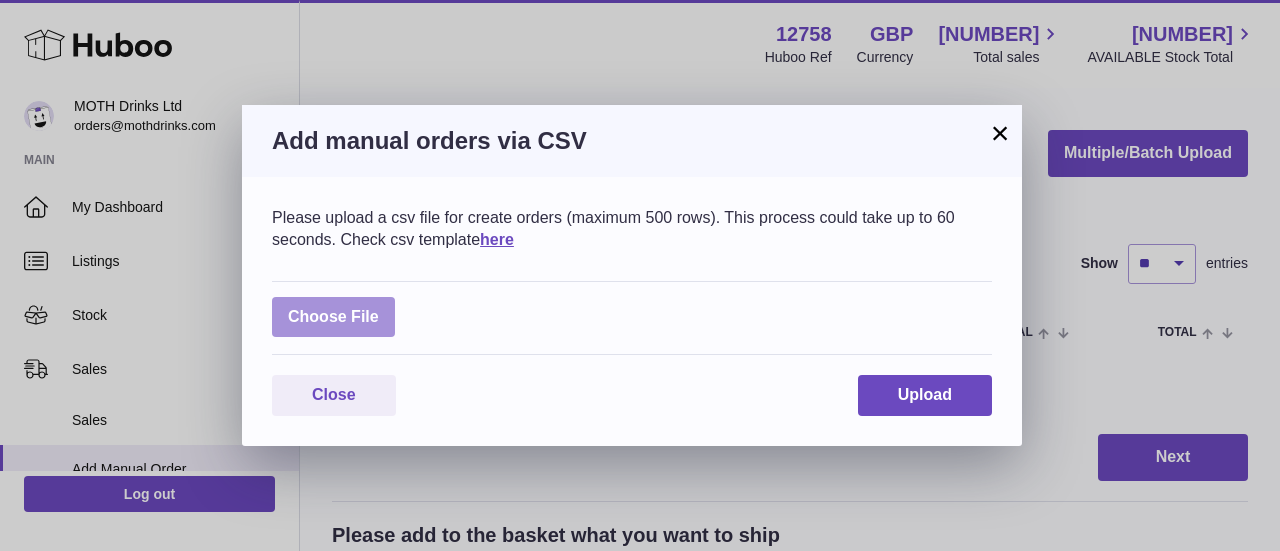 click at bounding box center [333, 317] 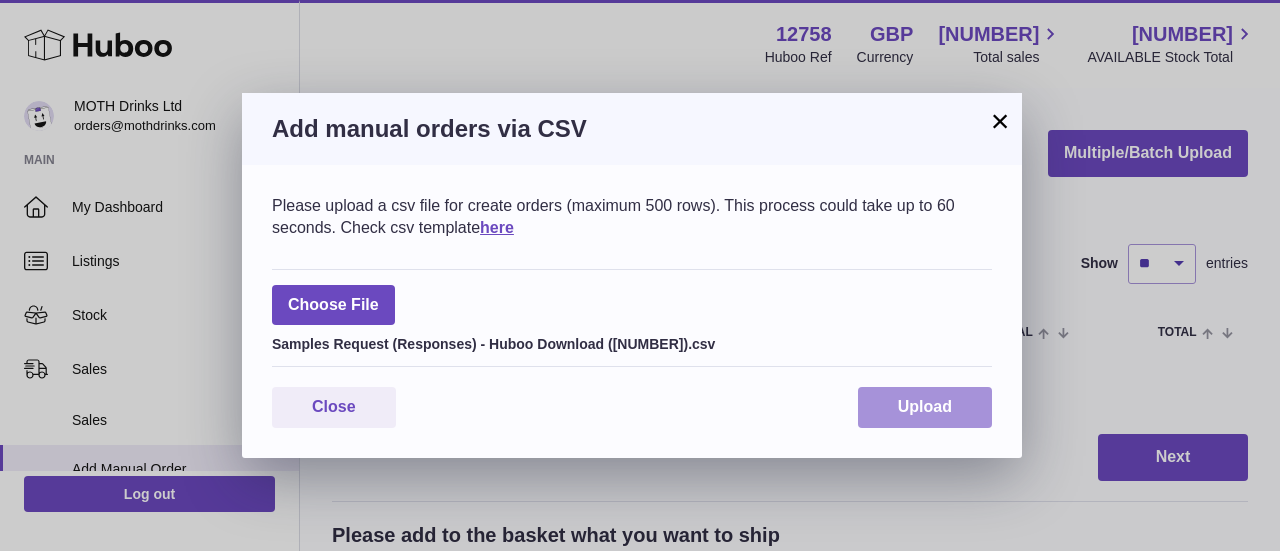 click on "Upload" at bounding box center (925, 407) 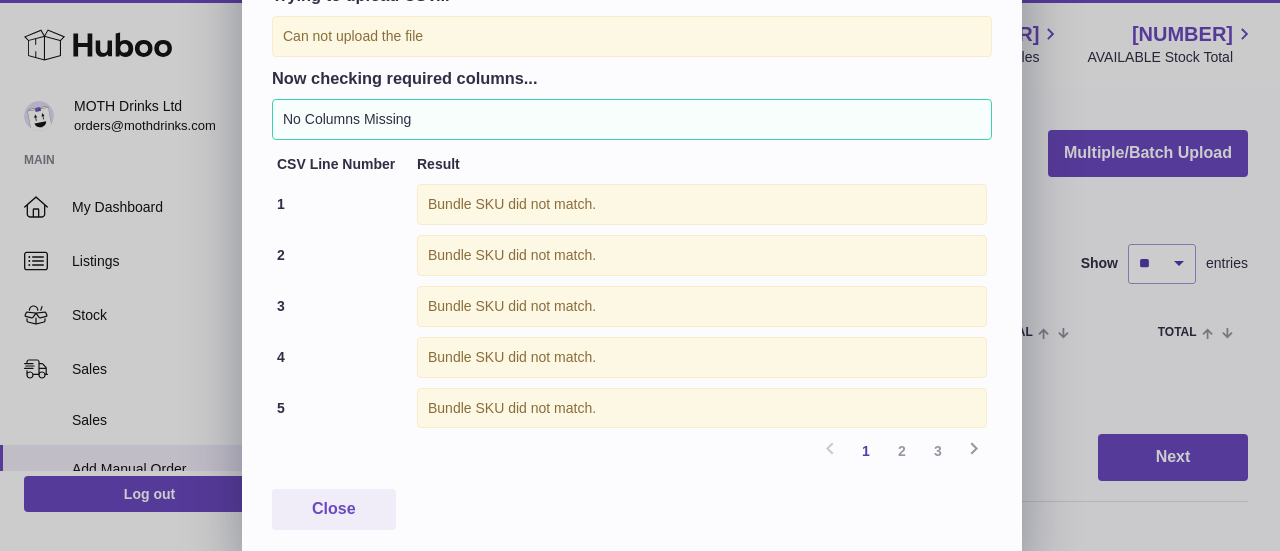 scroll, scrollTop: 306, scrollLeft: 0, axis: vertical 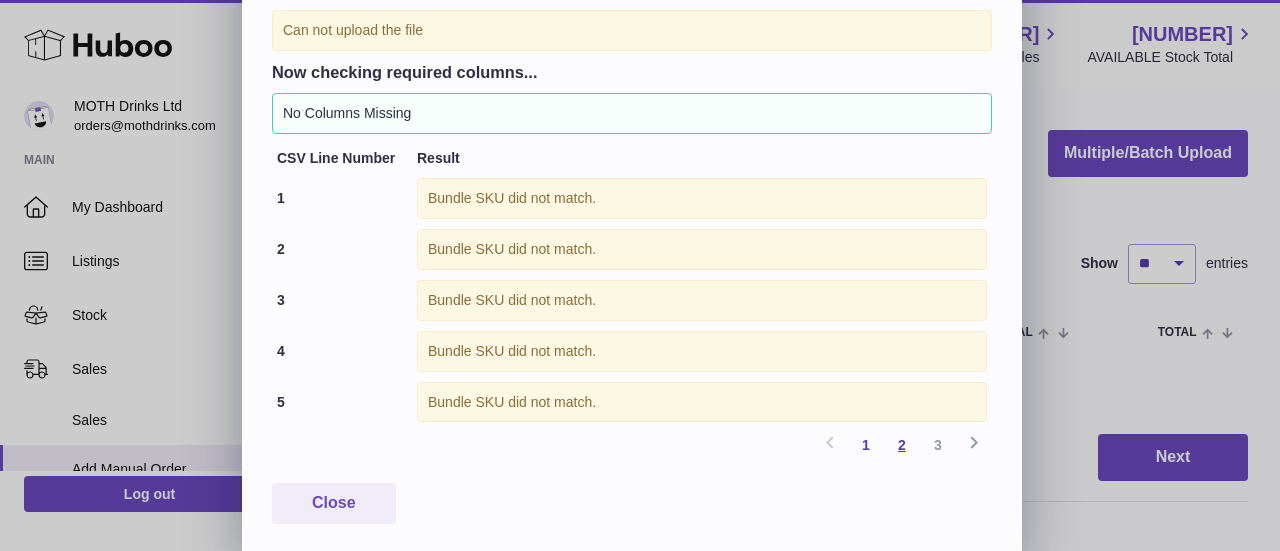 click on "2" at bounding box center (902, 445) 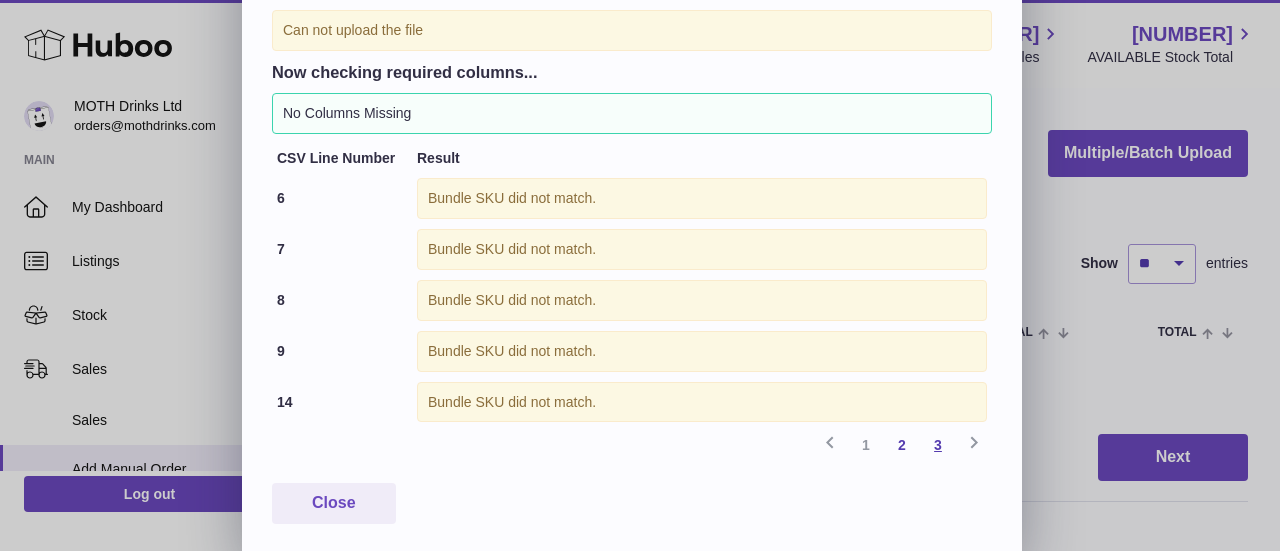 click on "3" at bounding box center [938, 445] 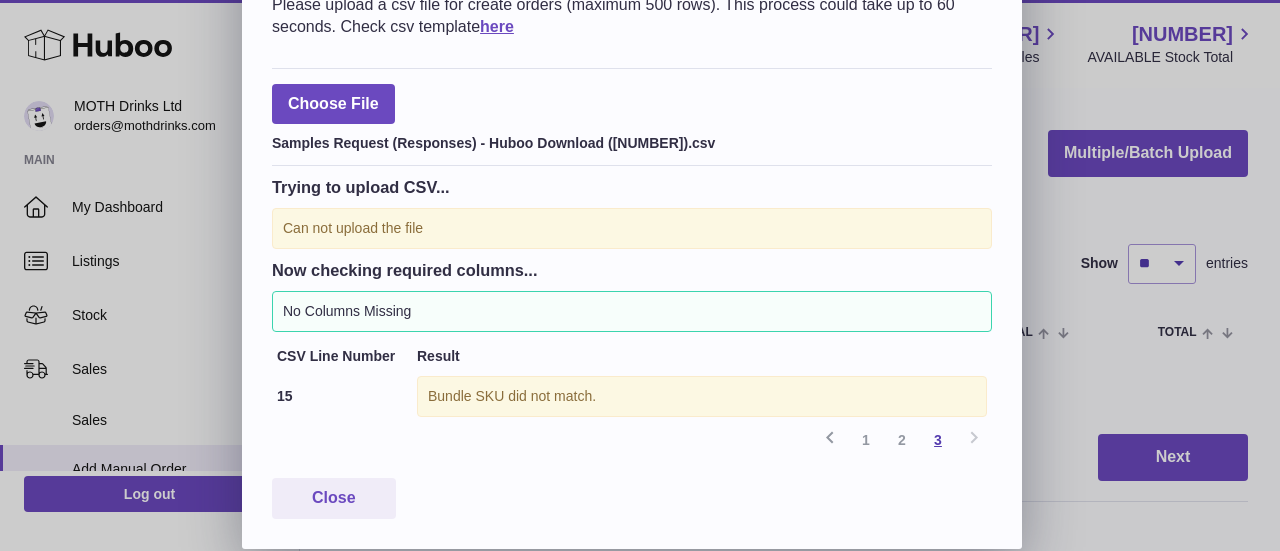 scroll, scrollTop: 104, scrollLeft: 0, axis: vertical 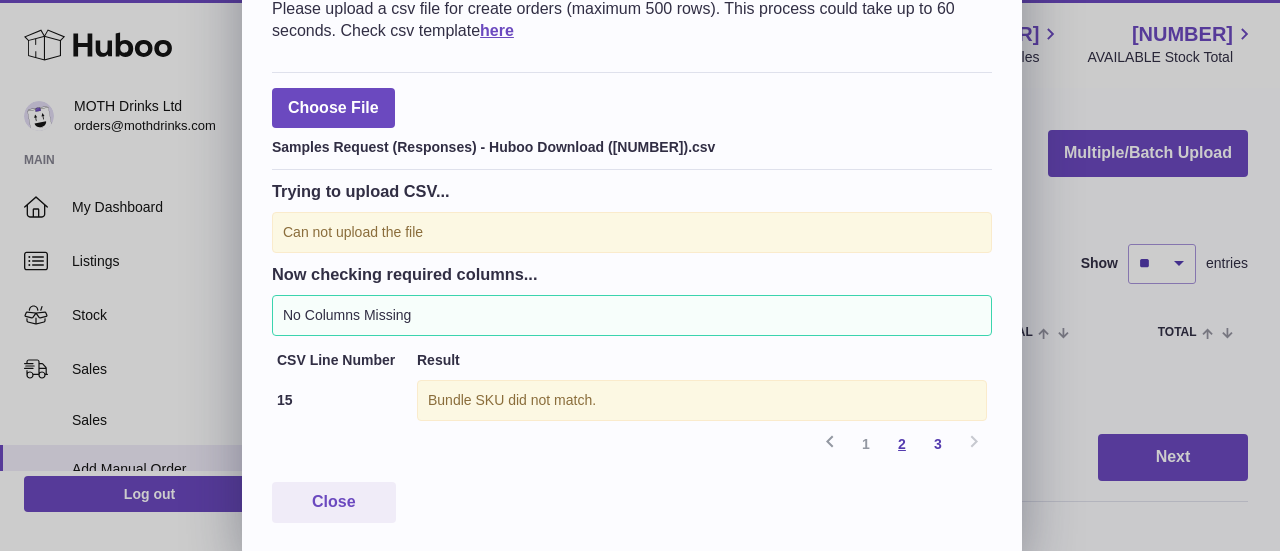 click on "2" at bounding box center [902, 444] 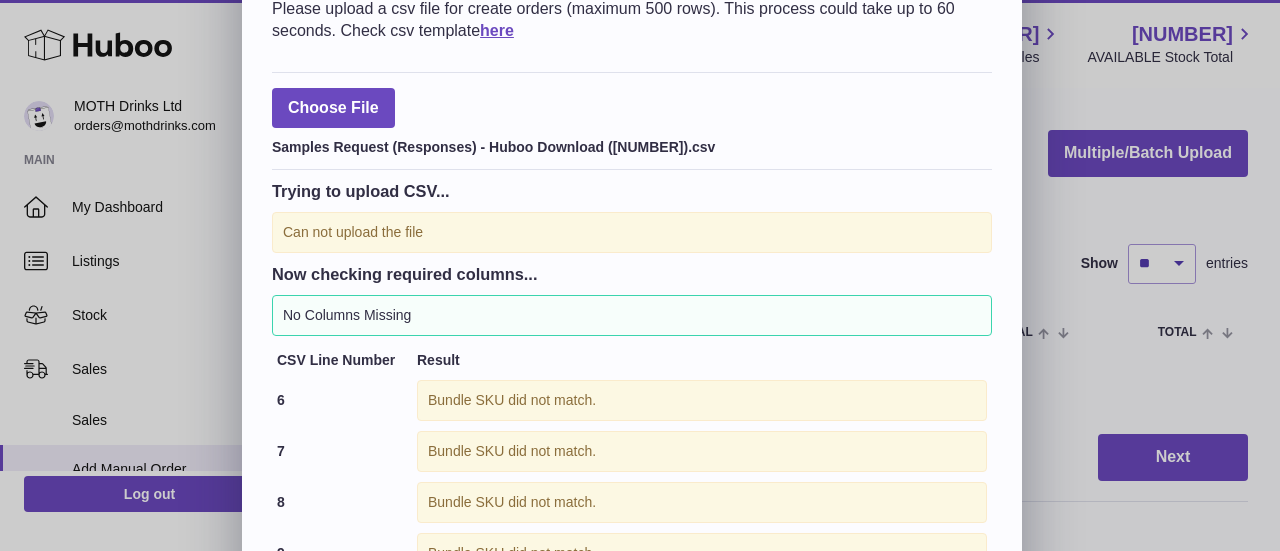 scroll, scrollTop: 306, scrollLeft: 0, axis: vertical 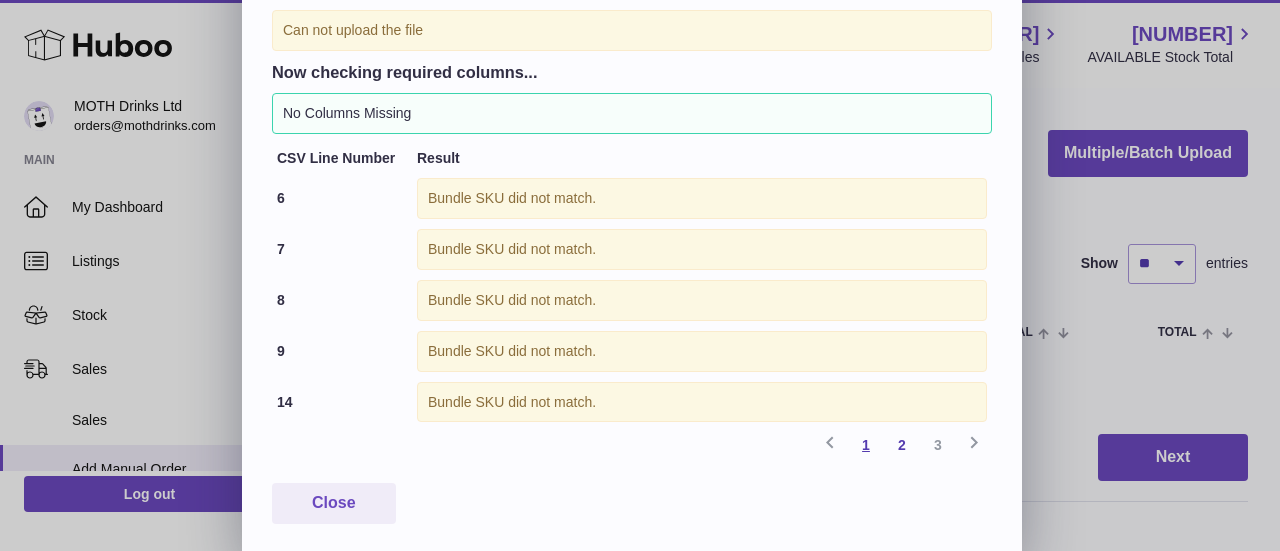 click on "1" at bounding box center (866, 445) 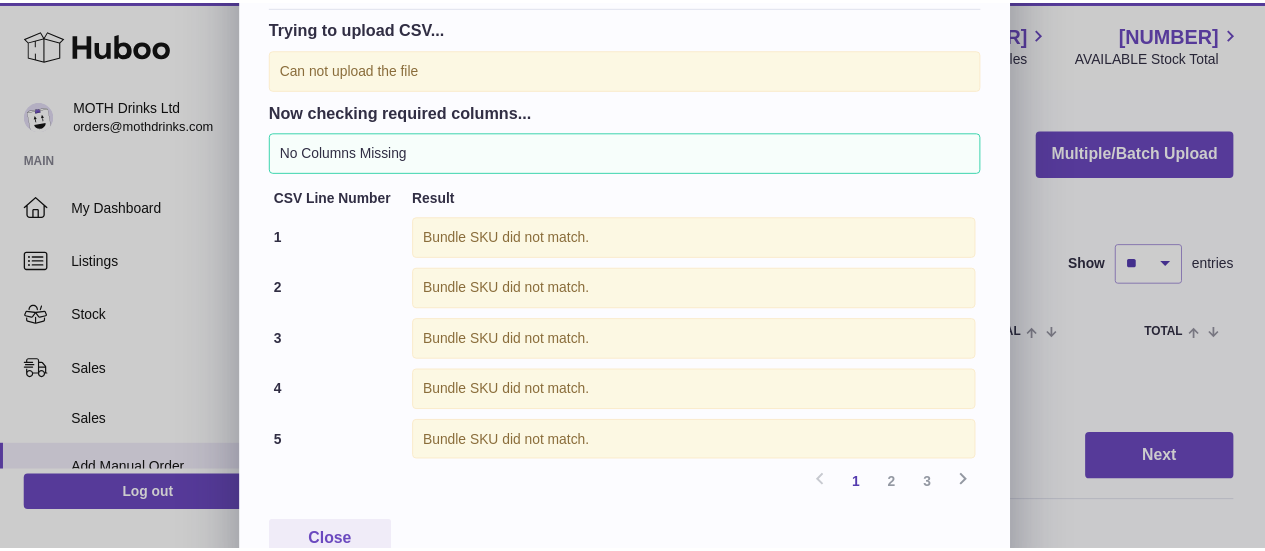 scroll, scrollTop: 268, scrollLeft: 0, axis: vertical 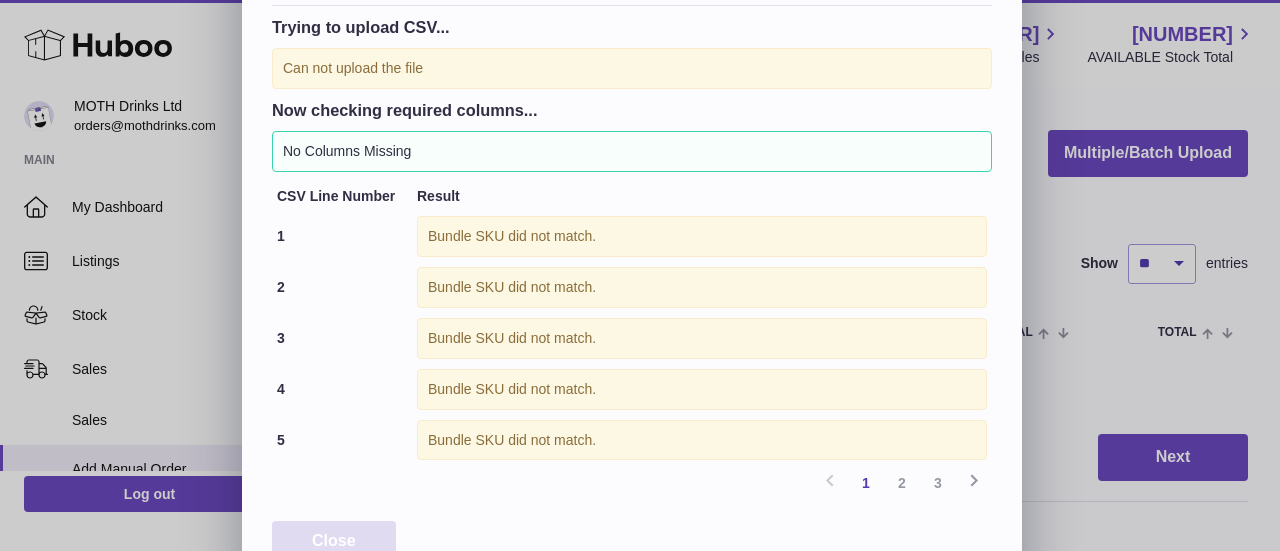 click on "Close" at bounding box center (334, 541) 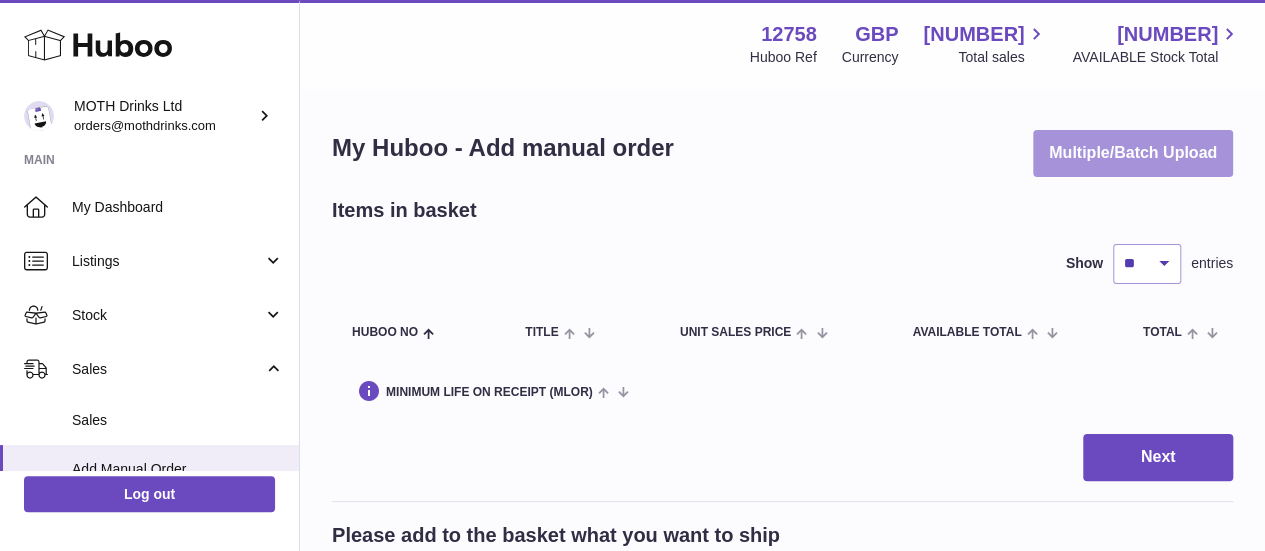 click on "Multiple/Batch Upload" at bounding box center [1133, 153] 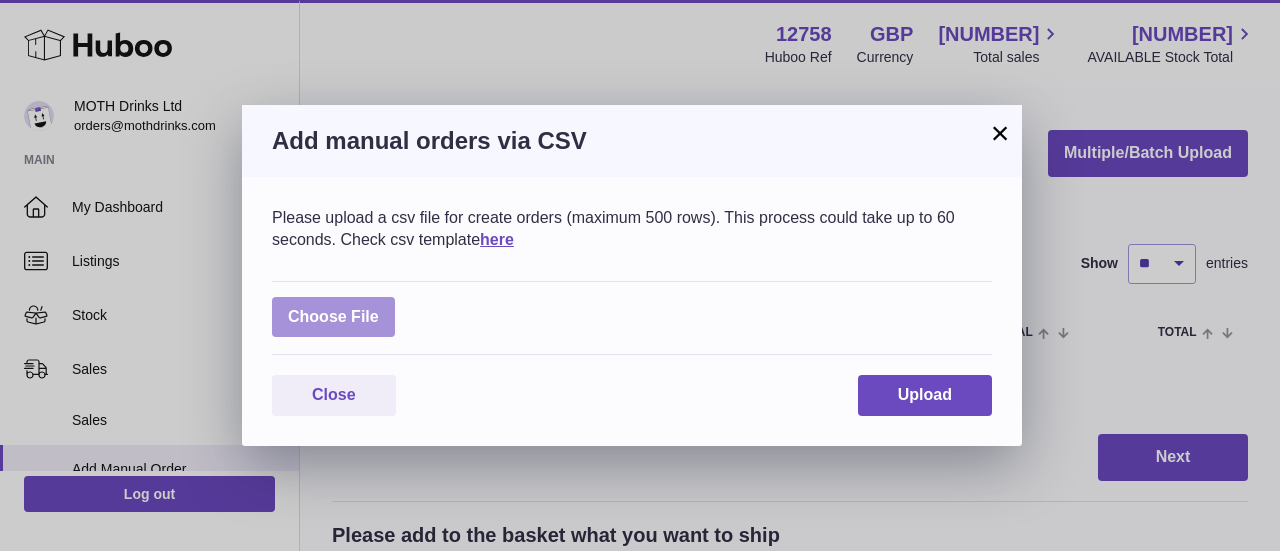 click at bounding box center (333, 317) 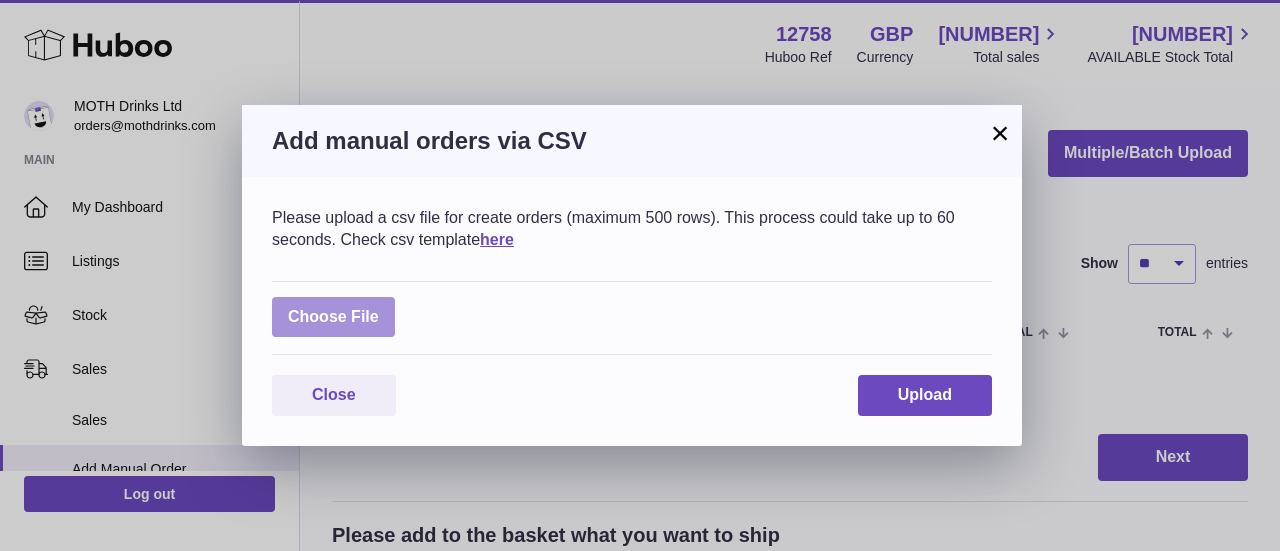 type on "**********" 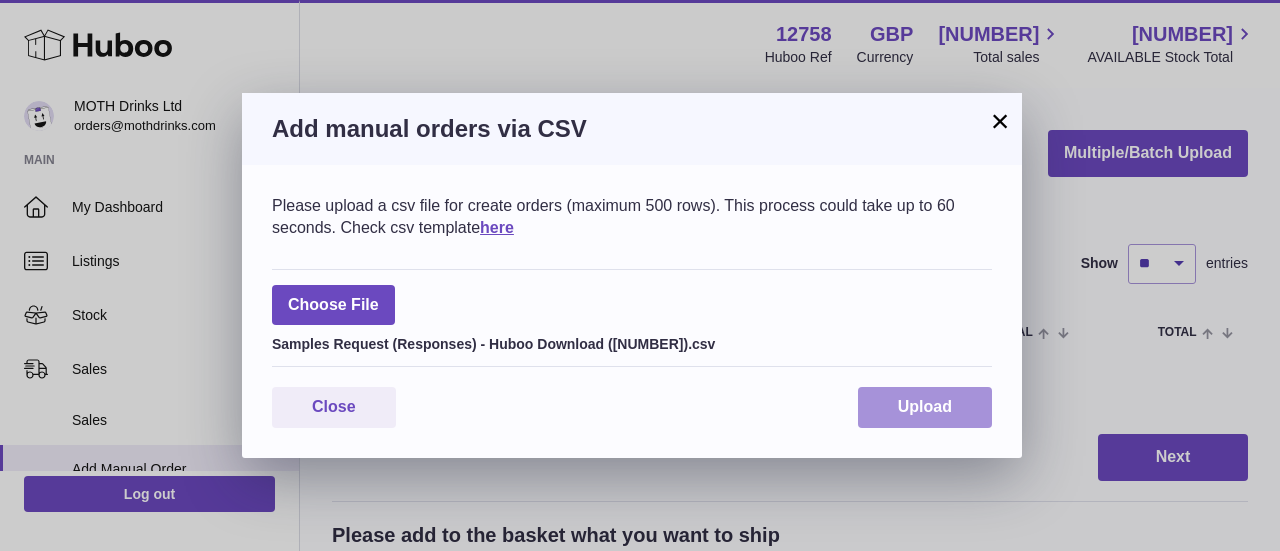 click on "Upload" at bounding box center (925, 406) 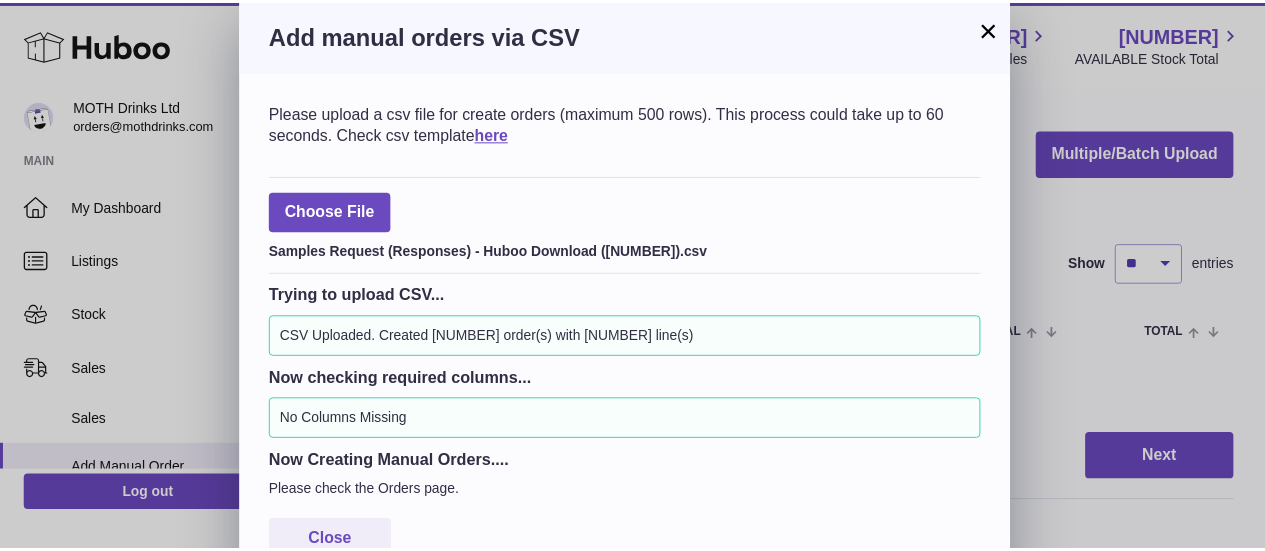 scroll, scrollTop: 40, scrollLeft: 0, axis: vertical 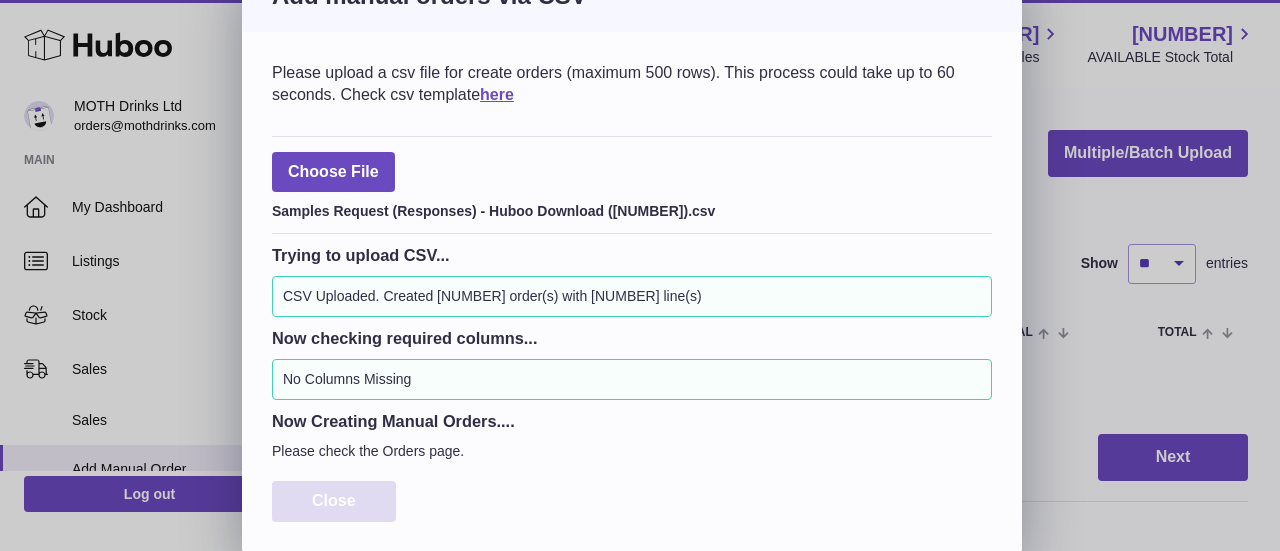 click on "Close" at bounding box center (334, 501) 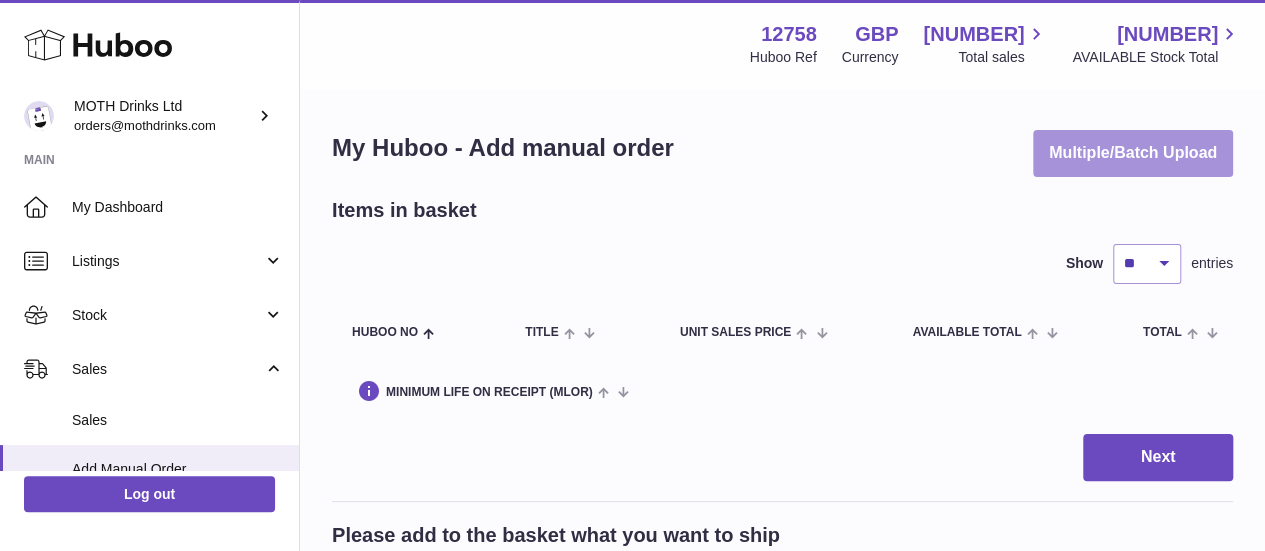 click on "Multiple/Batch Upload" at bounding box center (1133, 153) 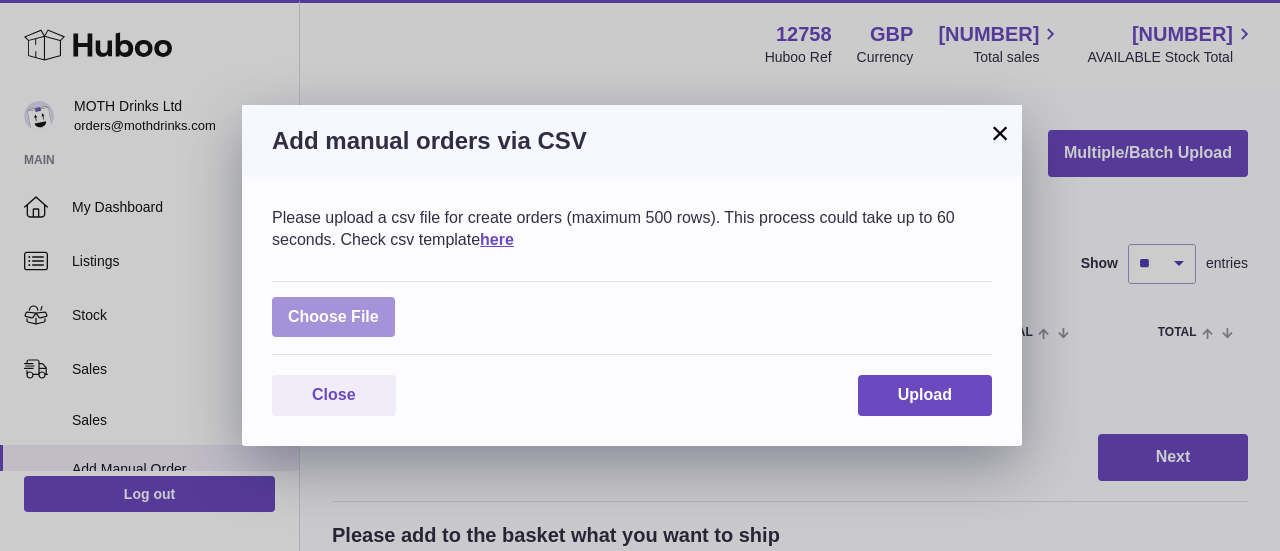 click at bounding box center [333, 317] 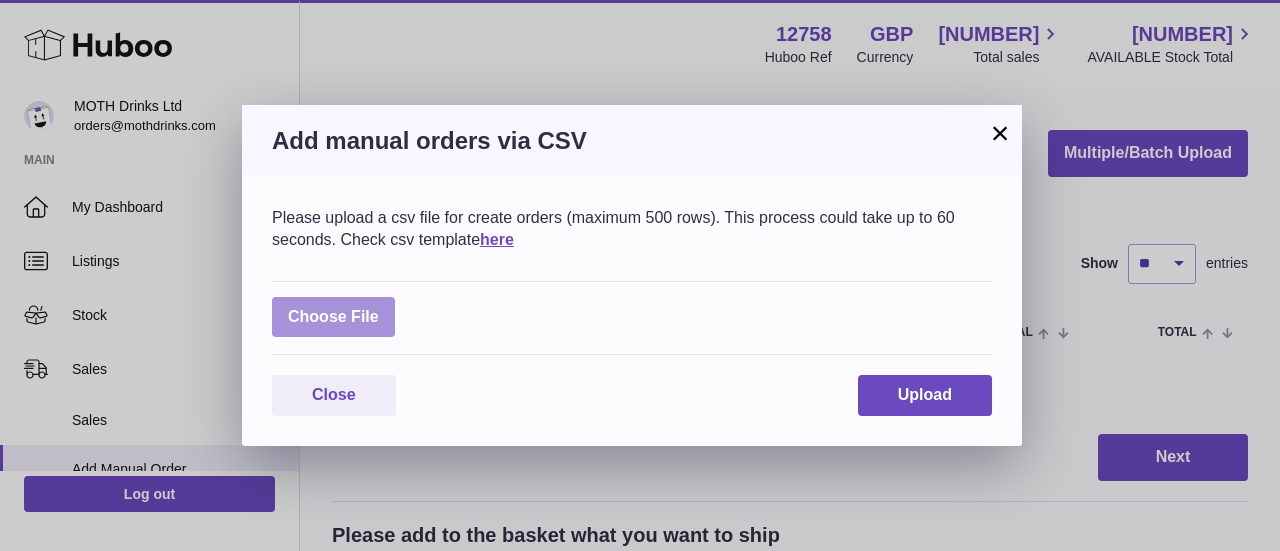 type on "**********" 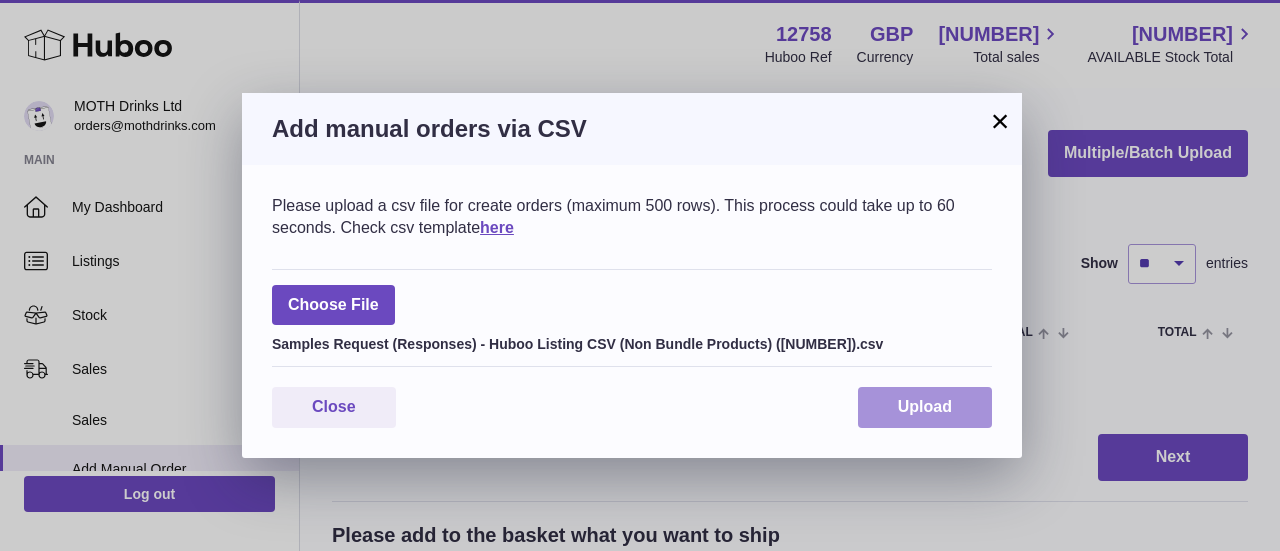 click on "Upload" at bounding box center [925, 407] 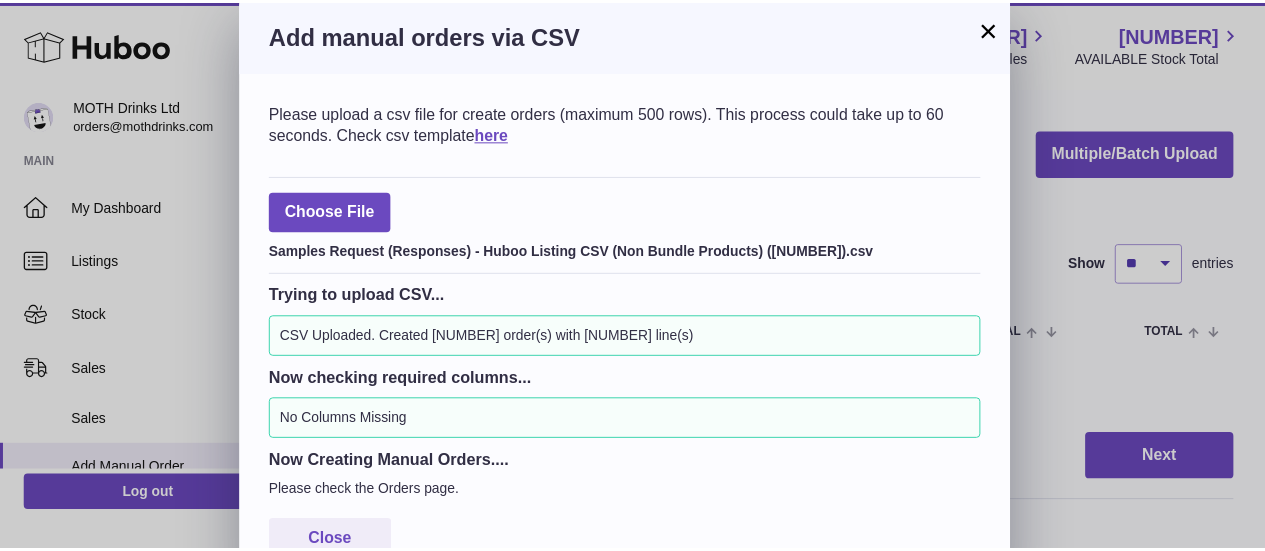 scroll, scrollTop: 40, scrollLeft: 0, axis: vertical 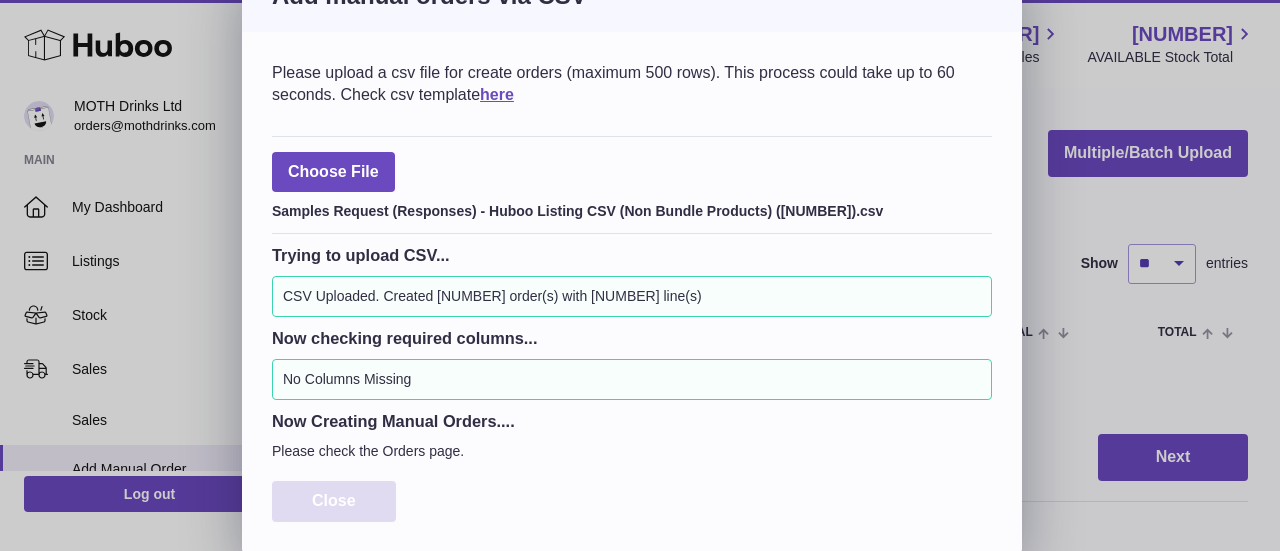 click on "Close" at bounding box center (334, 500) 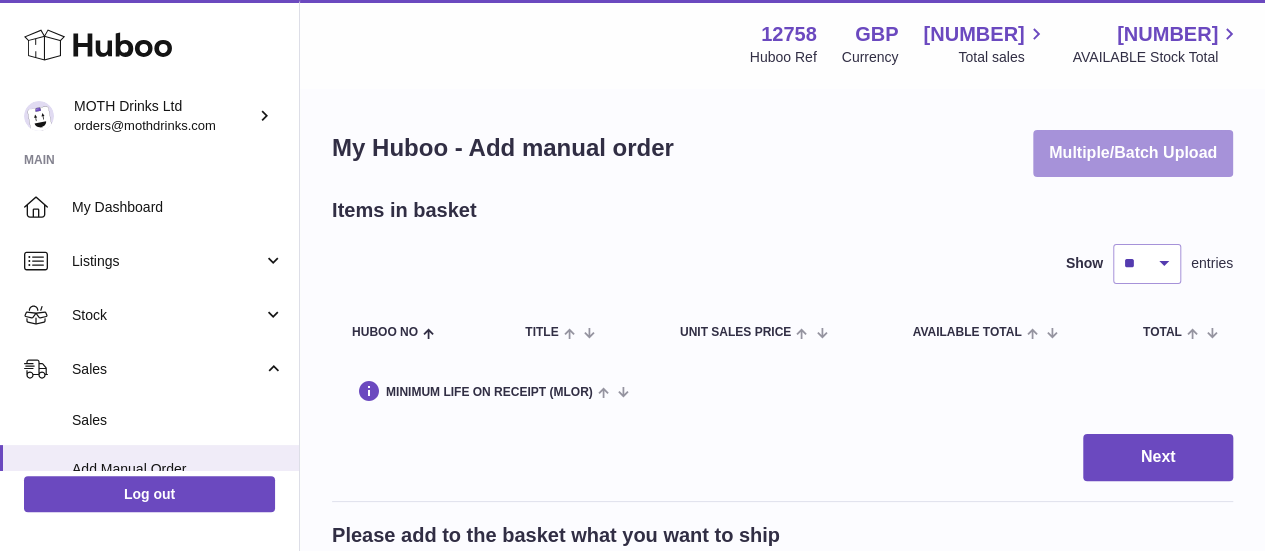 click on "Multiple/Batch Upload" at bounding box center (1133, 153) 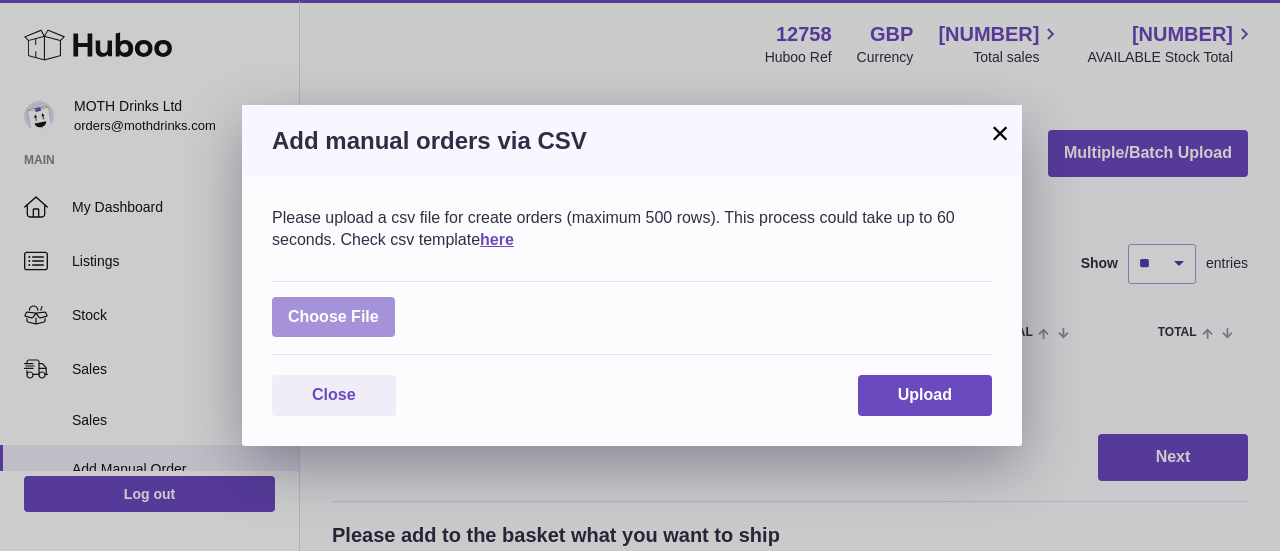 click at bounding box center [333, 317] 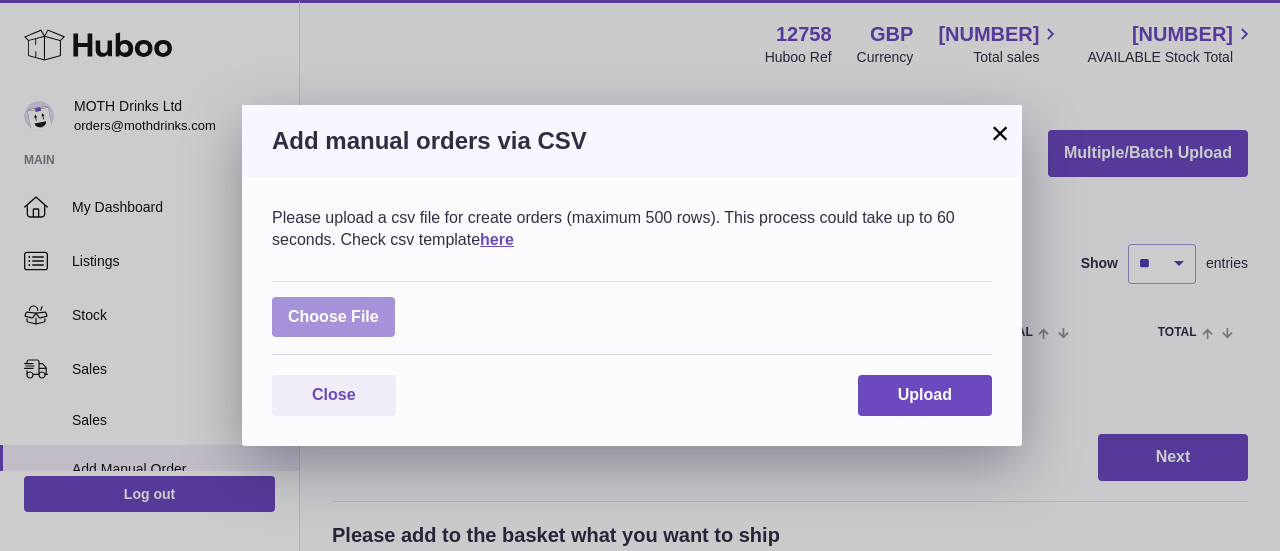 type on "**********" 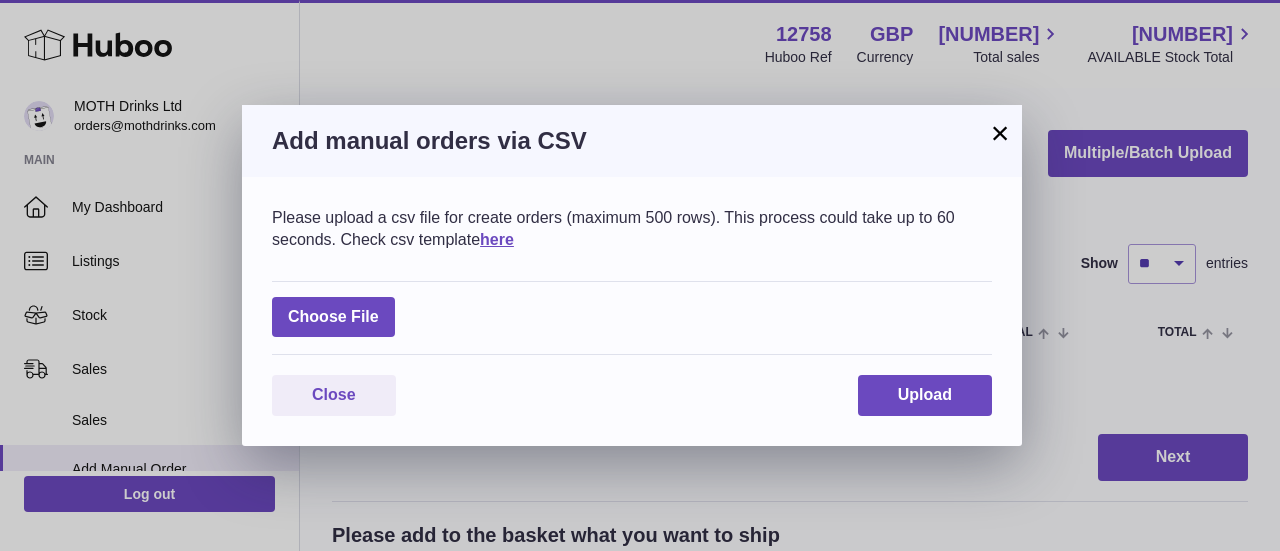 type 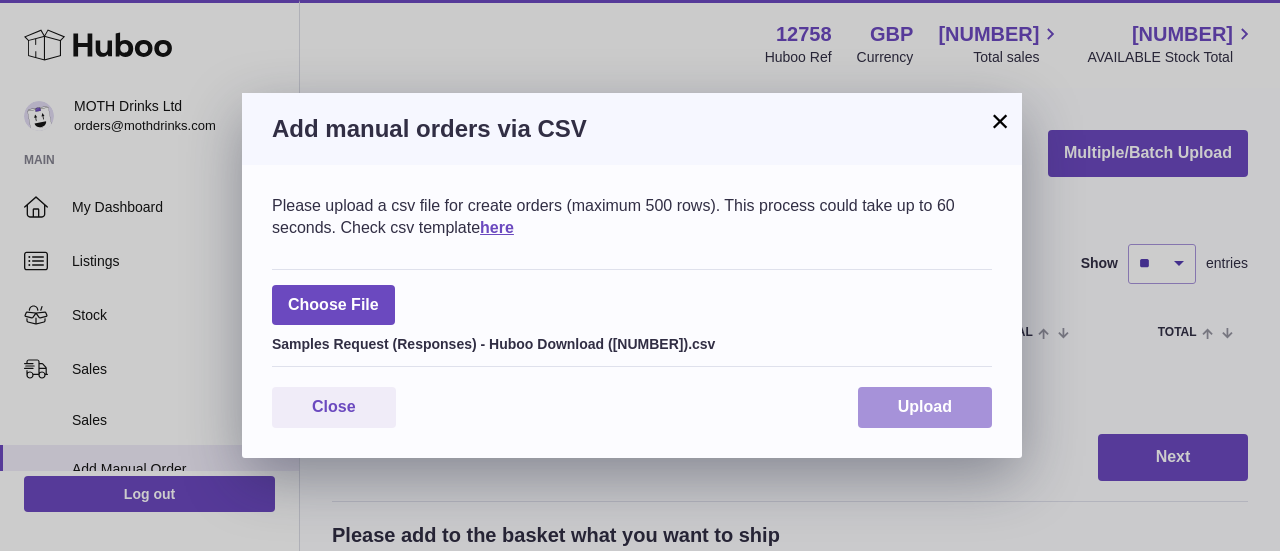 click on "Upload" at bounding box center (925, 407) 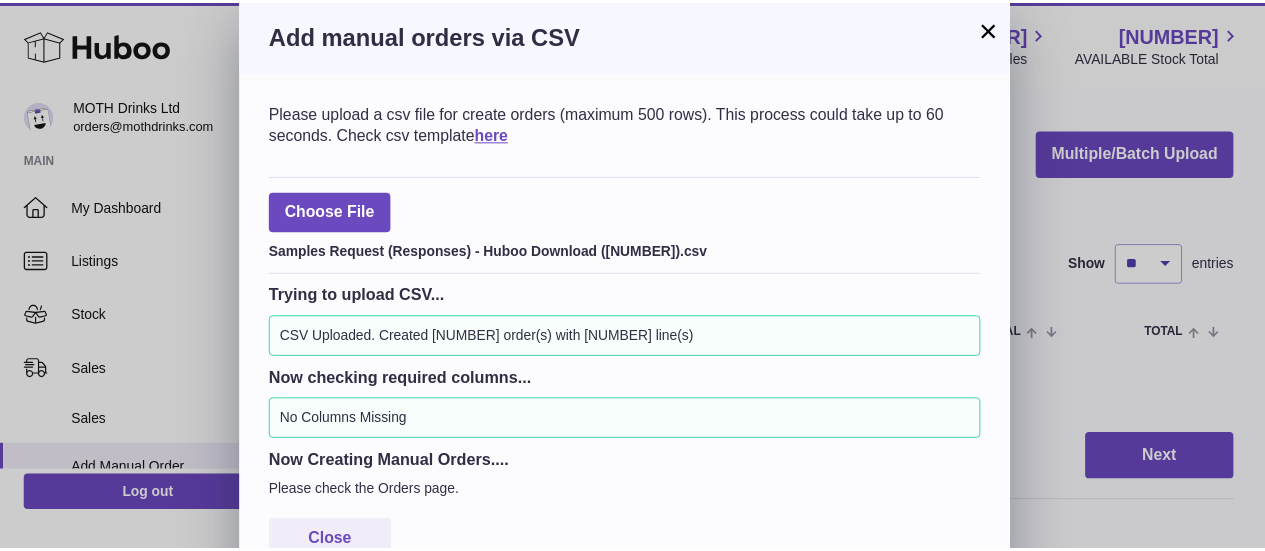 scroll, scrollTop: 40, scrollLeft: 0, axis: vertical 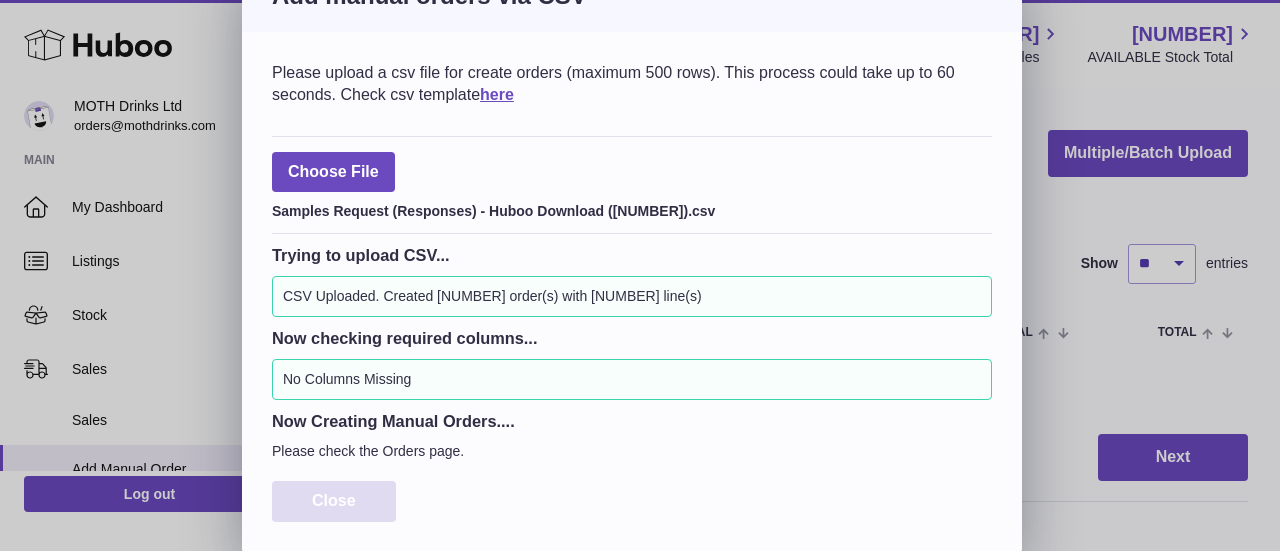 click on "Close" at bounding box center [334, 500] 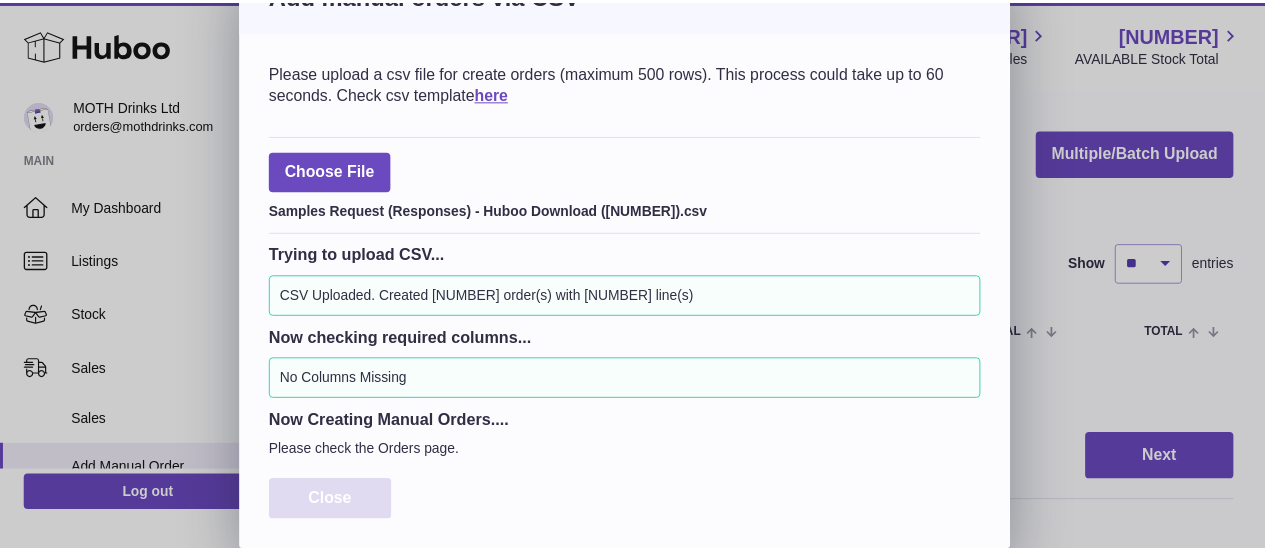 scroll, scrollTop: 0, scrollLeft: 0, axis: both 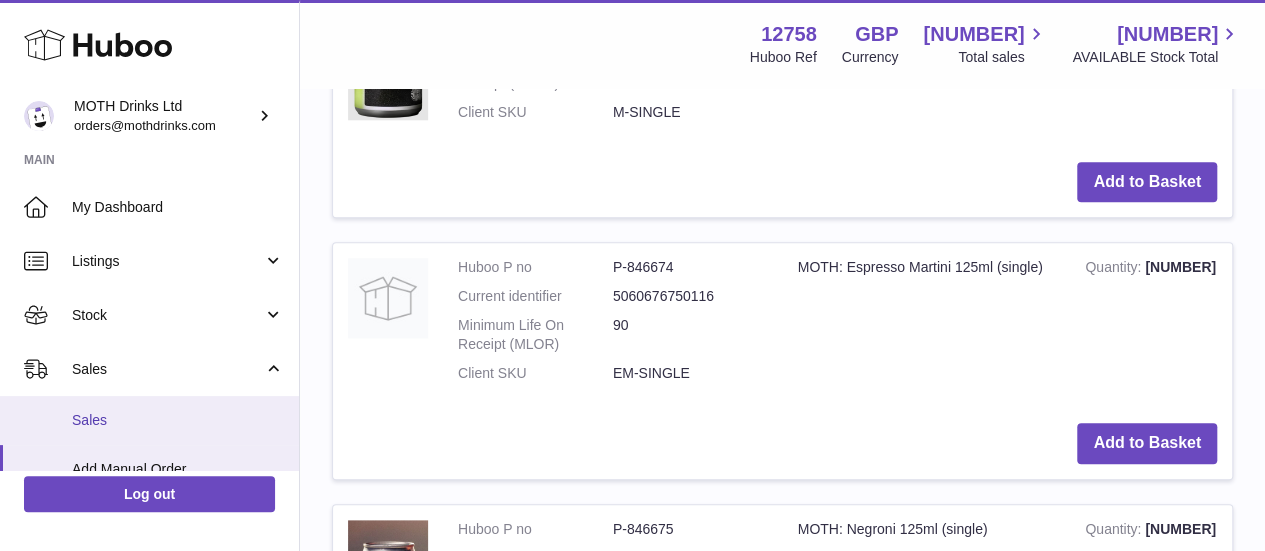 click on "Sales" at bounding box center (178, 420) 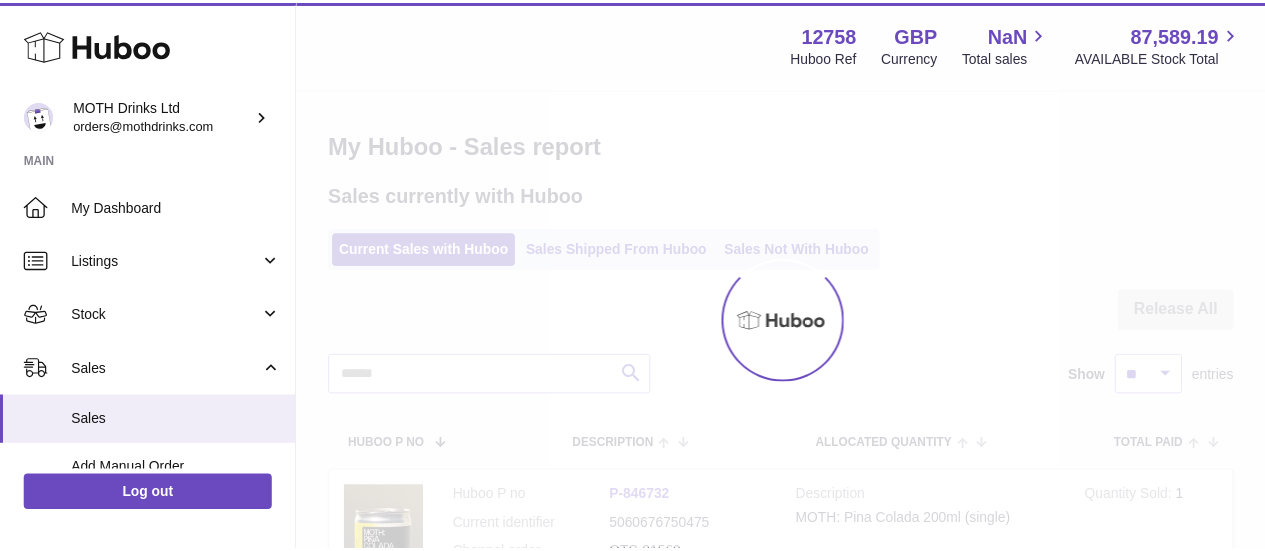 scroll, scrollTop: 0, scrollLeft: 0, axis: both 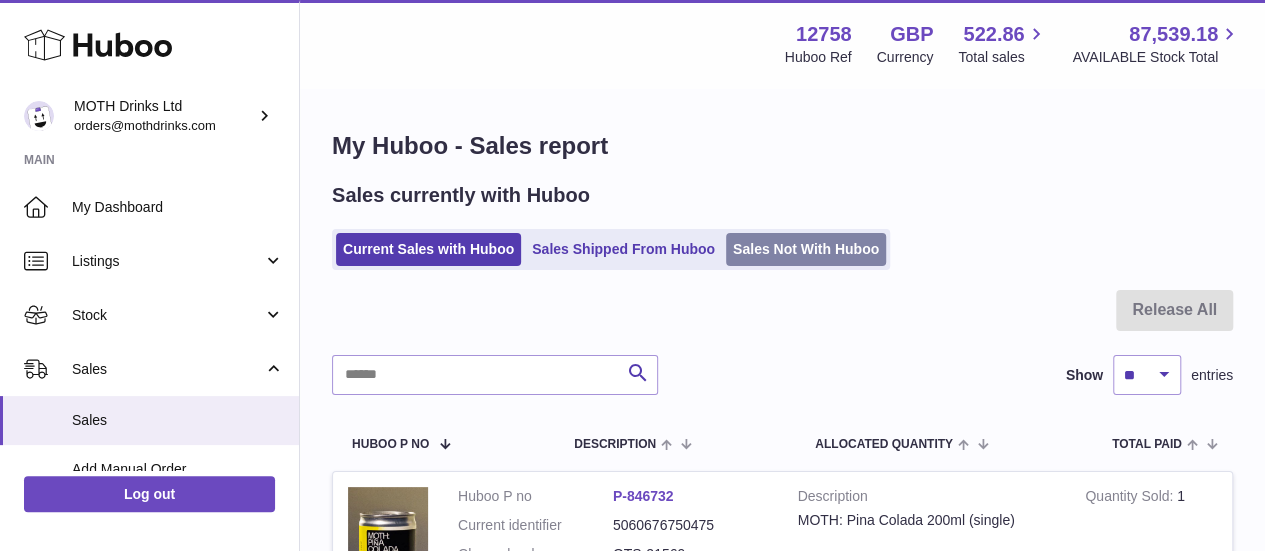 click on "Sales Not With Huboo" at bounding box center (806, 249) 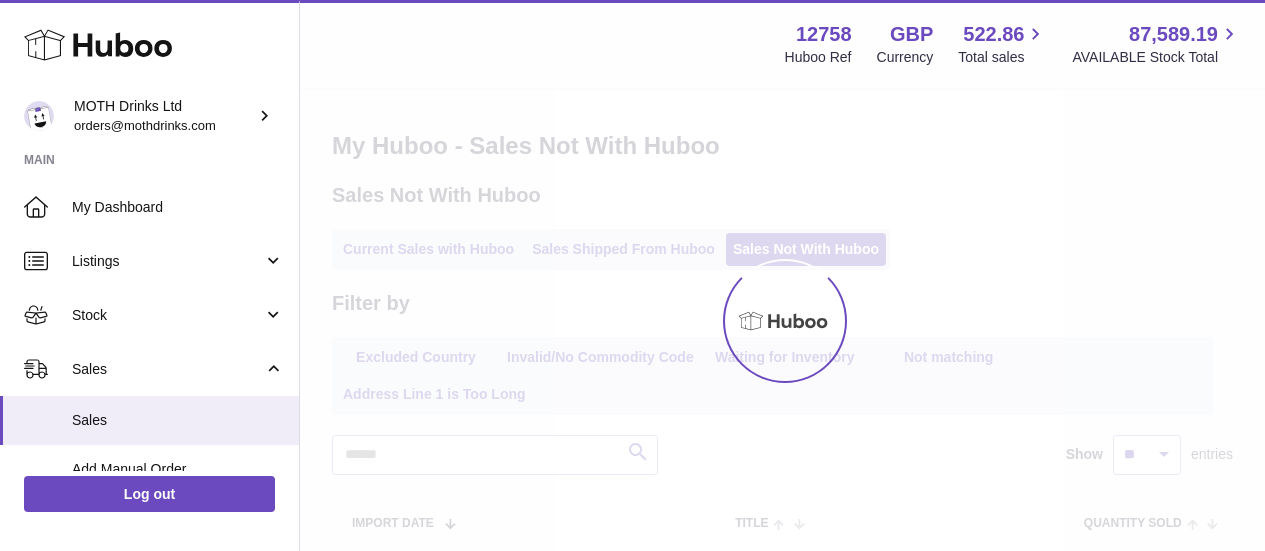 scroll, scrollTop: 0, scrollLeft: 0, axis: both 